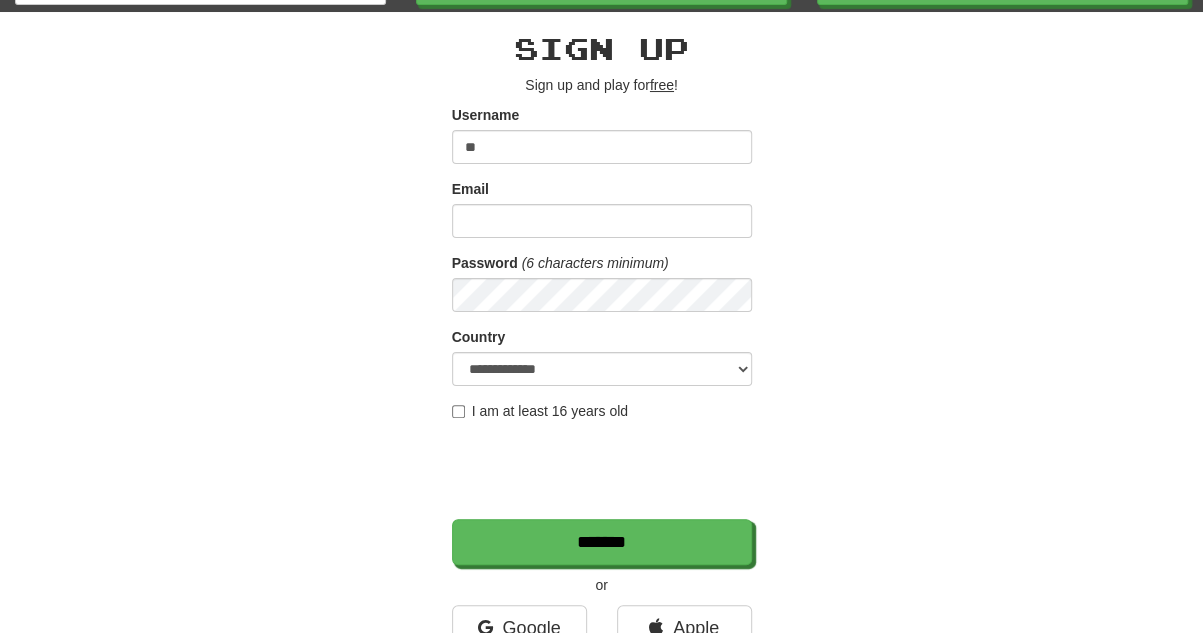 scroll, scrollTop: 0, scrollLeft: 0, axis: both 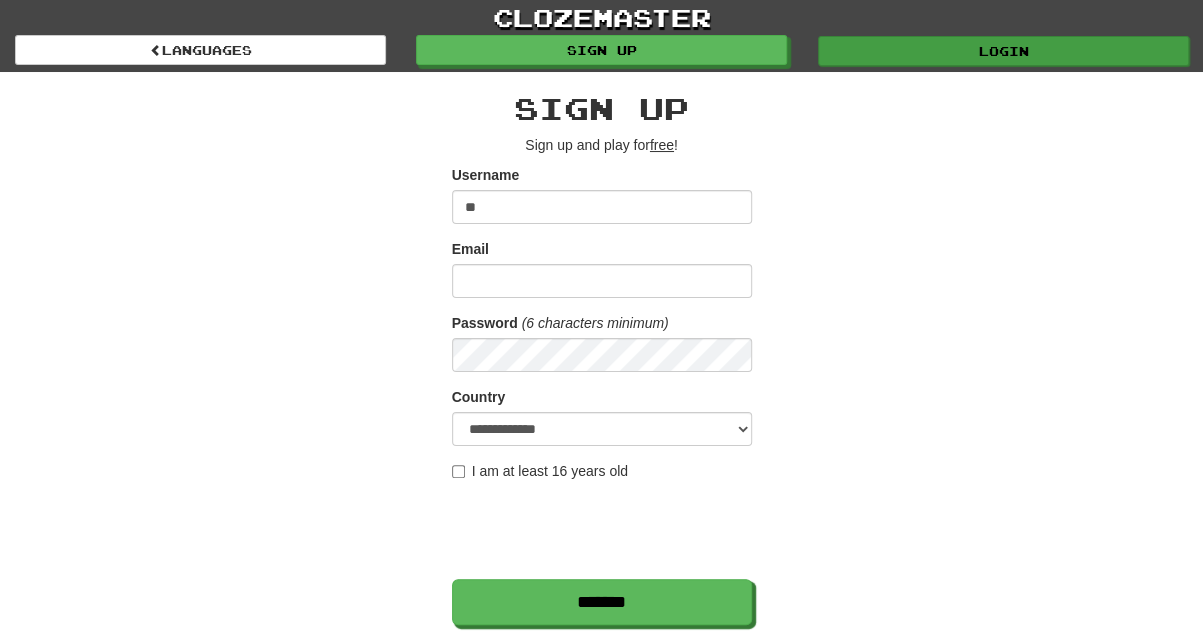 type on "**" 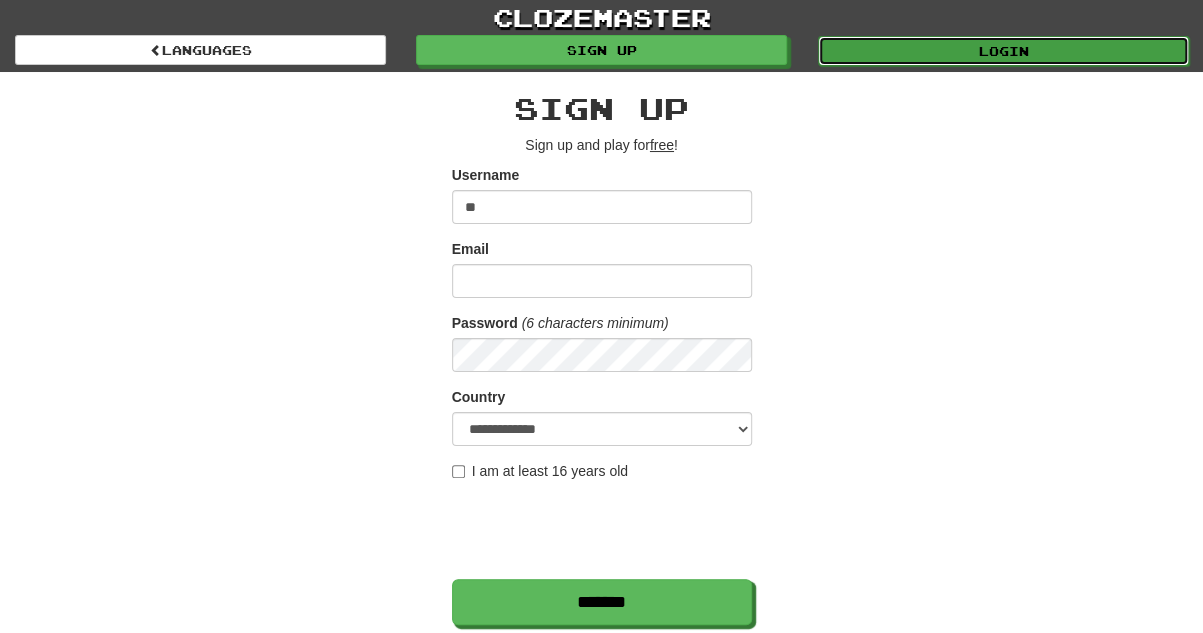 click on "Login" at bounding box center [1003, 51] 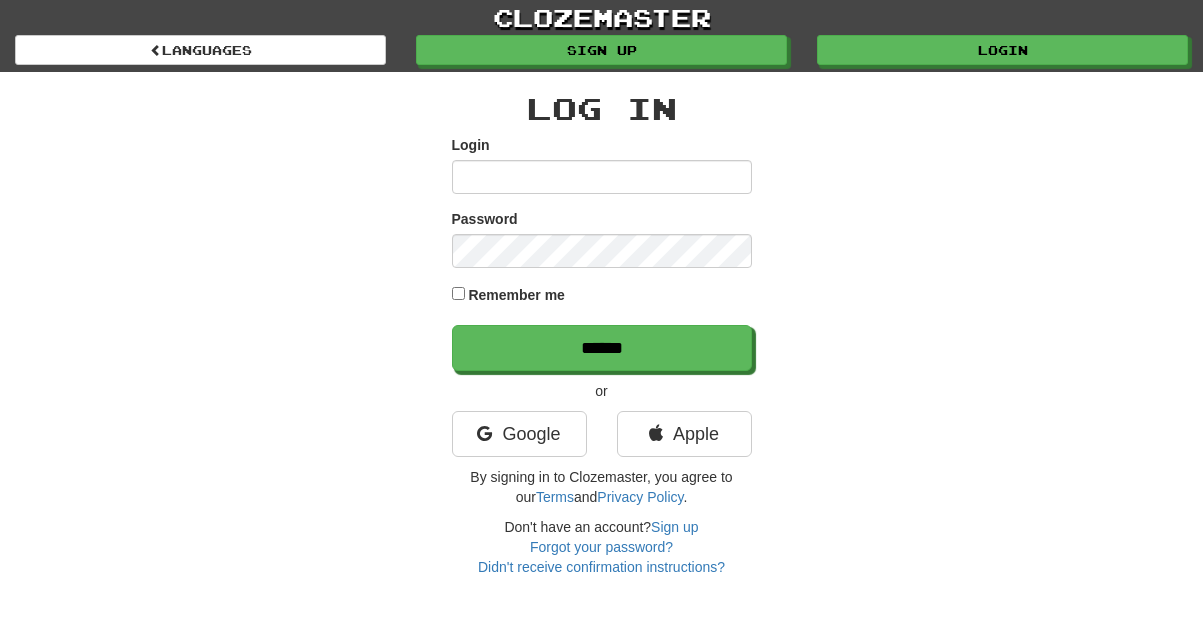 scroll, scrollTop: 0, scrollLeft: 0, axis: both 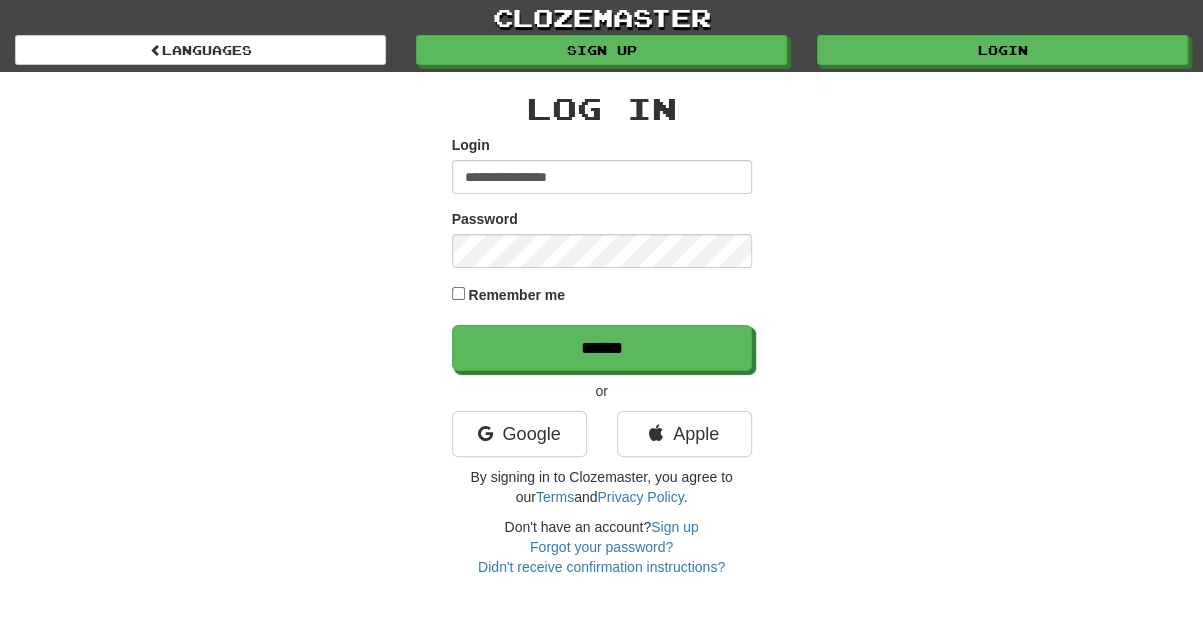 type on "**********" 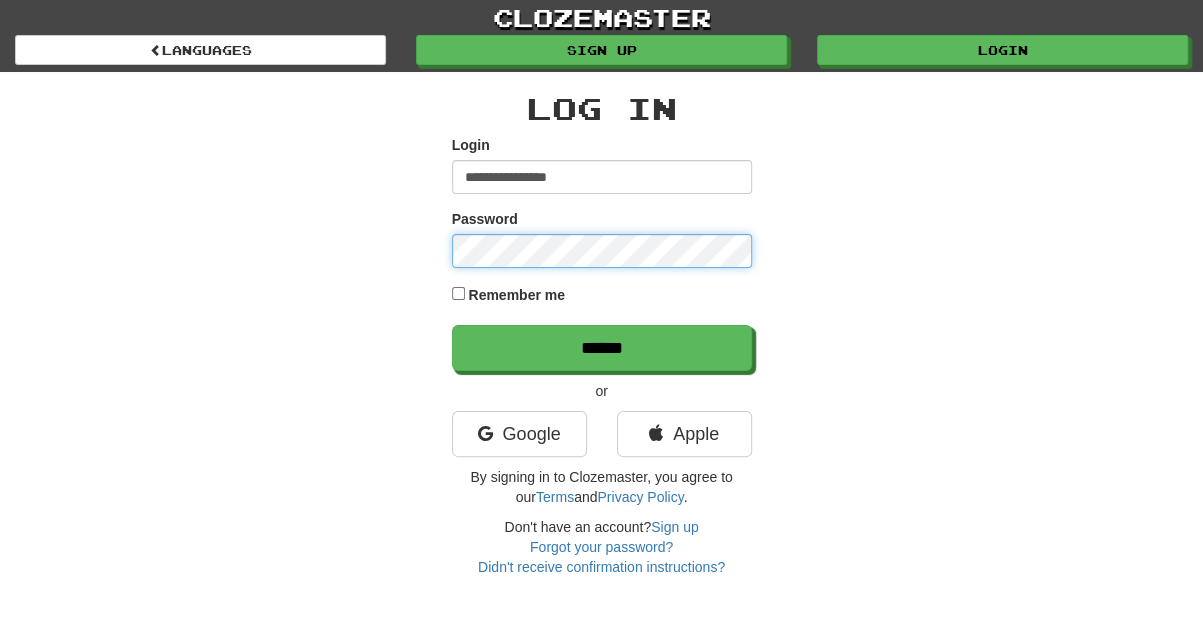 click on "******" at bounding box center [602, 348] 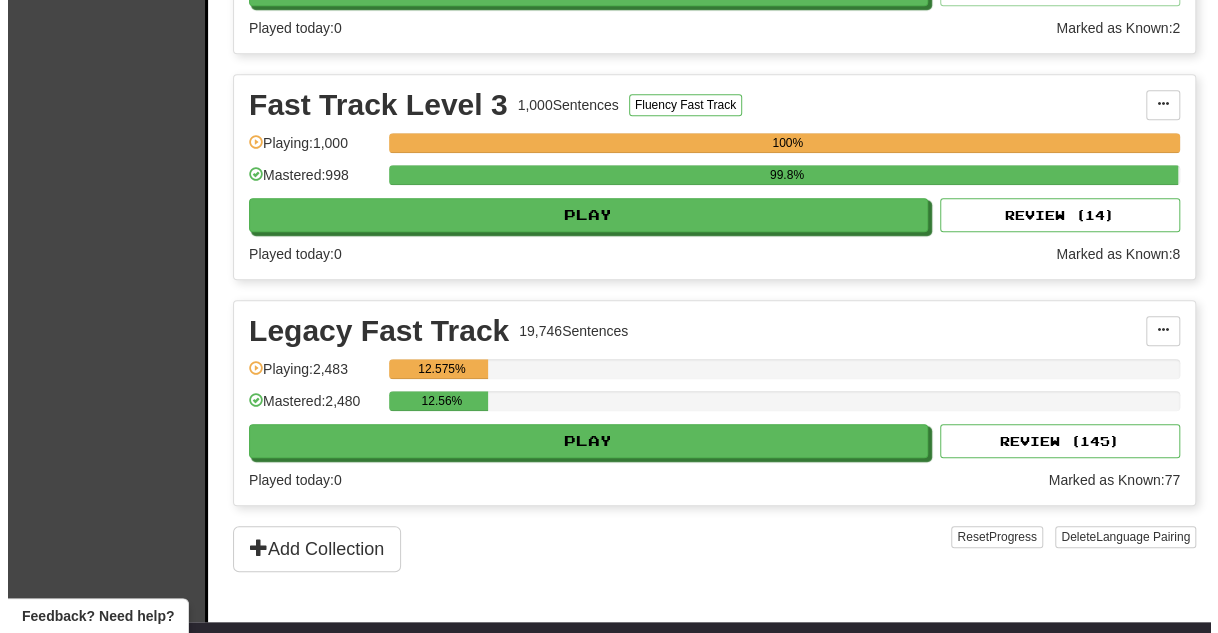 scroll, scrollTop: 637, scrollLeft: 0, axis: vertical 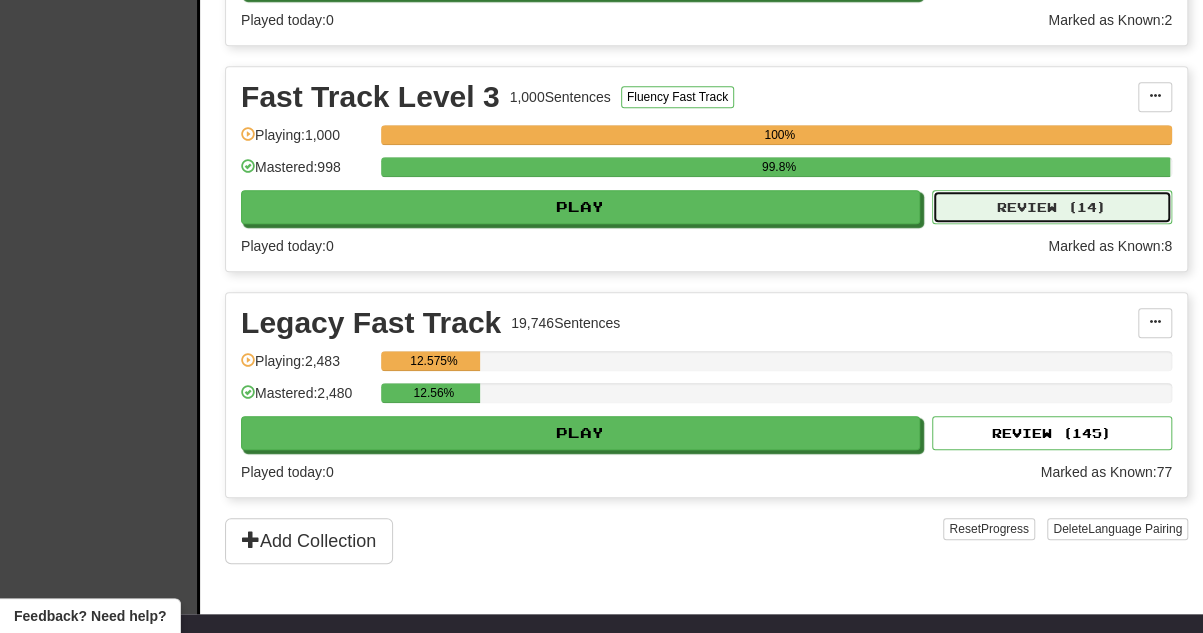 click on "Review ( 14 )" at bounding box center [1052, 207] 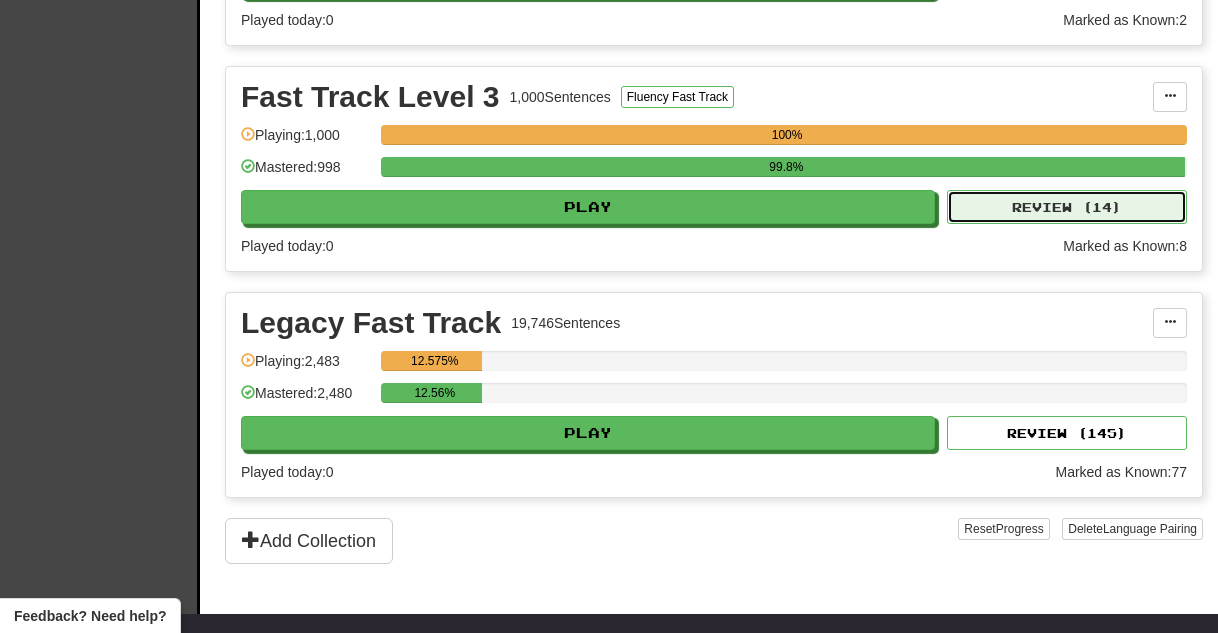 select on "**" 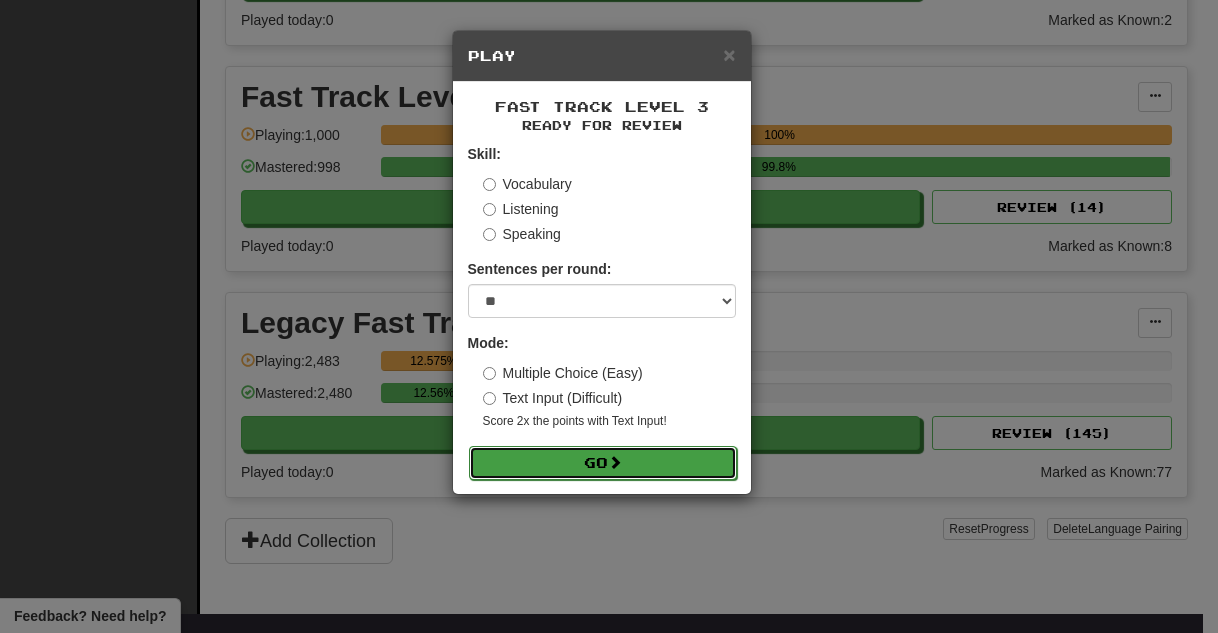 click on "Go" at bounding box center [603, 463] 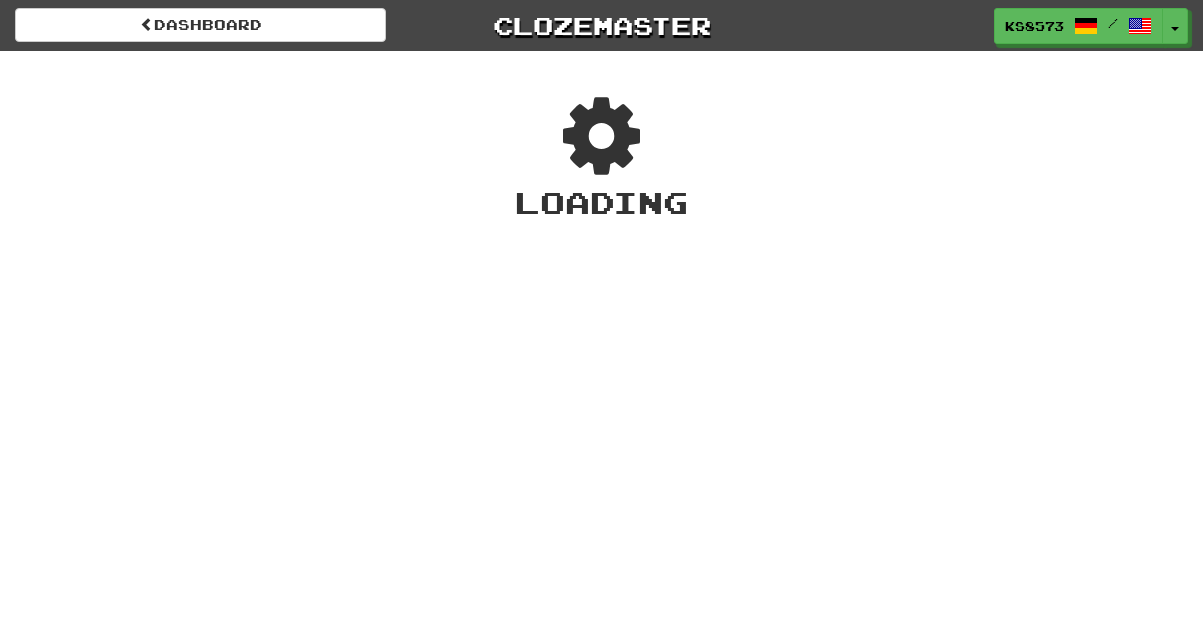 scroll, scrollTop: 0, scrollLeft: 0, axis: both 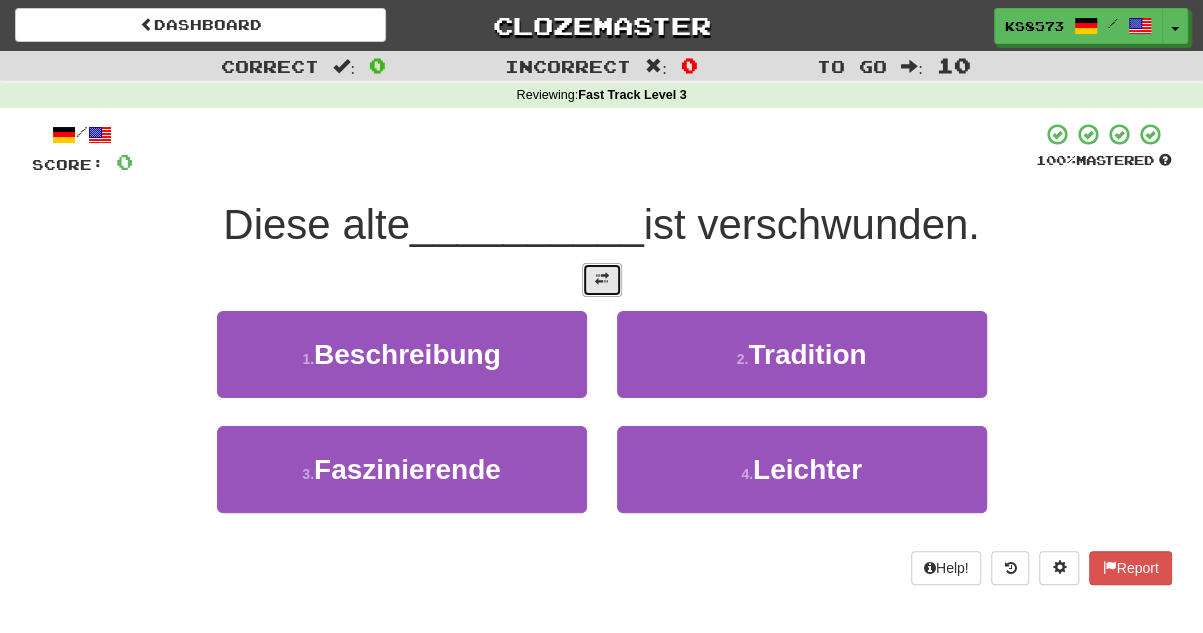click at bounding box center [602, 280] 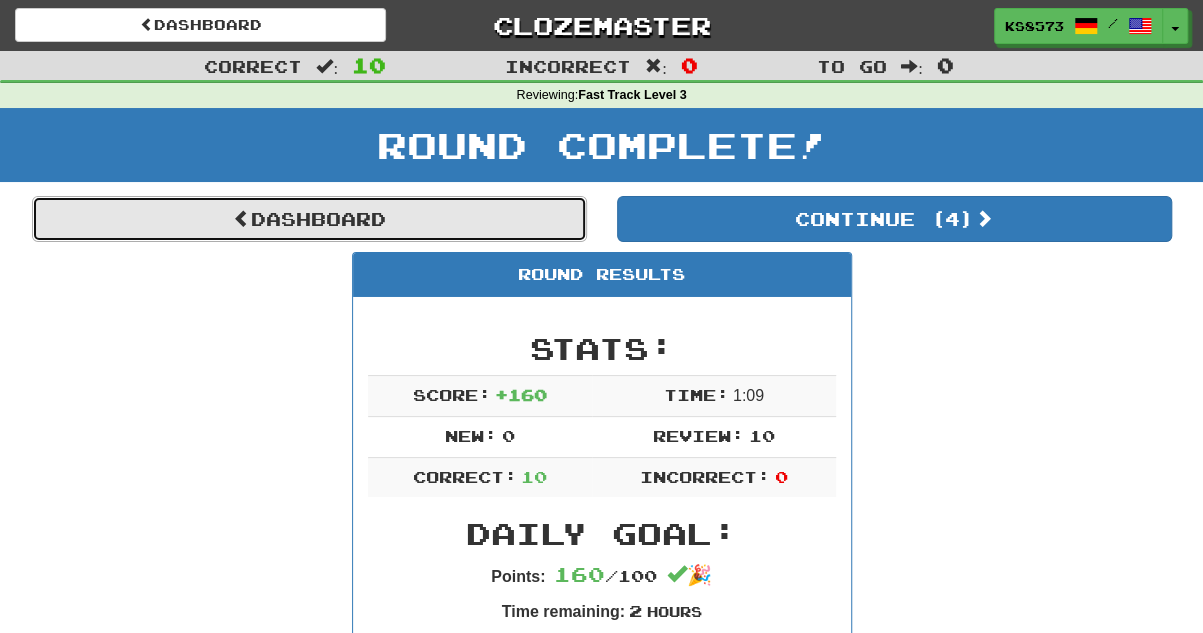 click on "Dashboard" at bounding box center [309, 219] 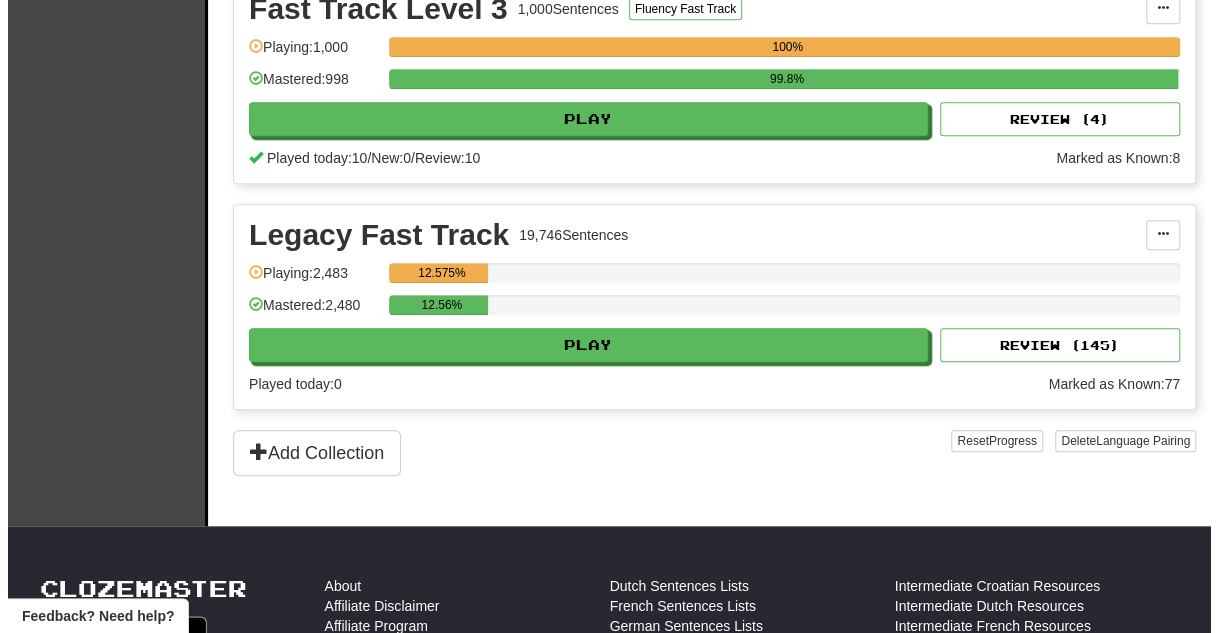 scroll, scrollTop: 743, scrollLeft: 0, axis: vertical 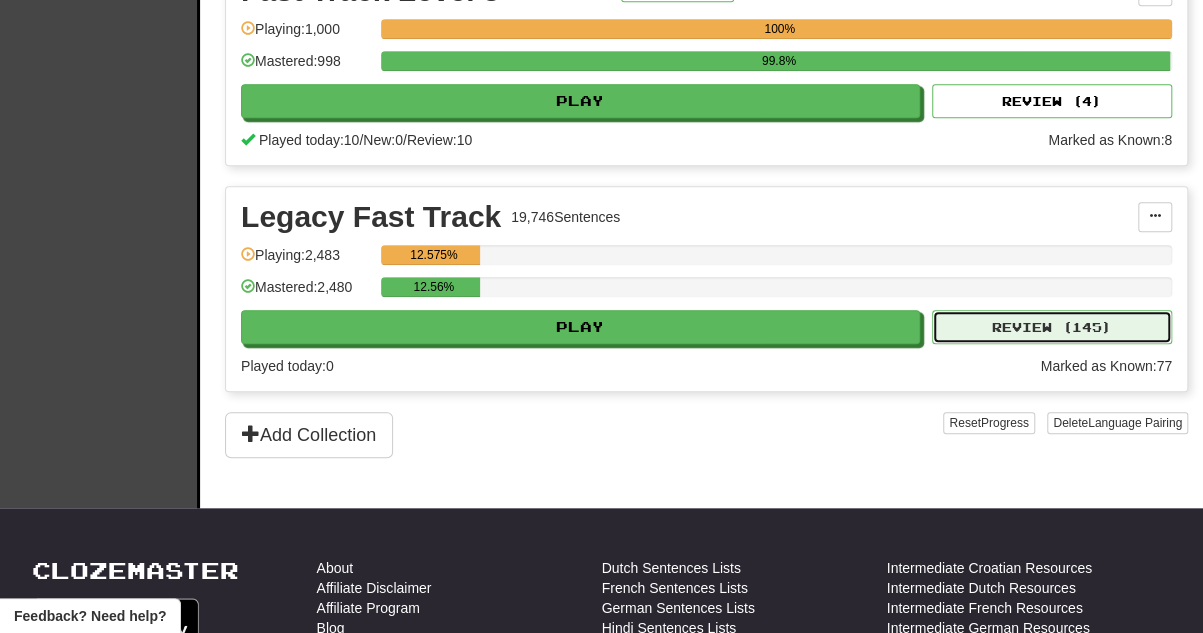 click on "Review ( 145 )" at bounding box center [1052, 327] 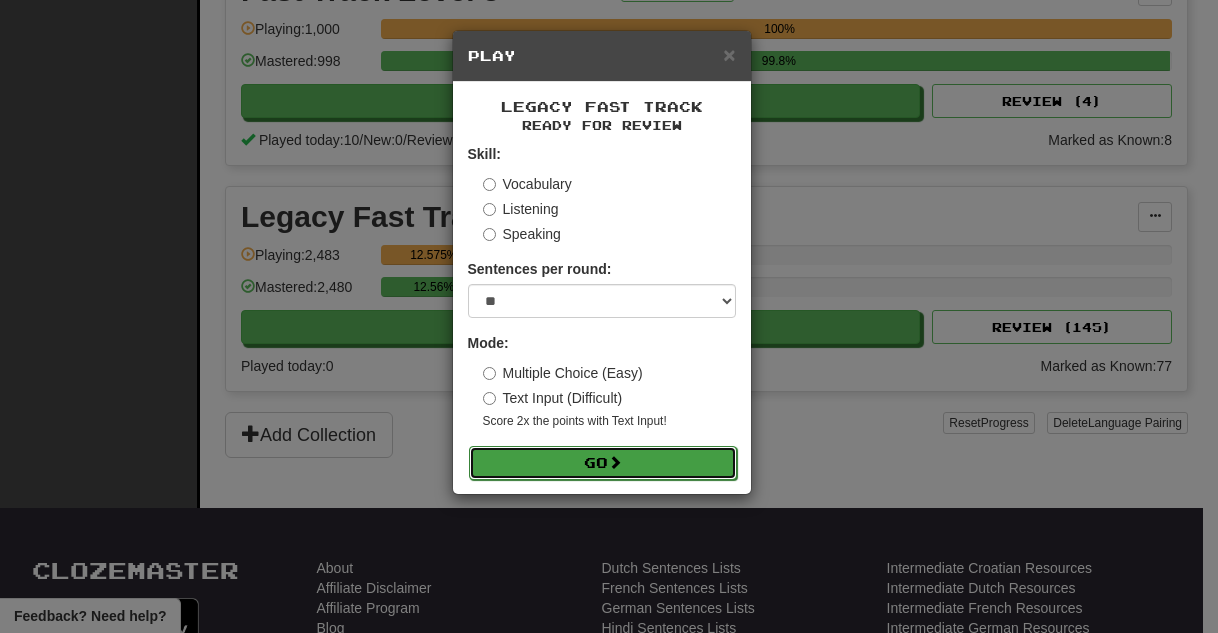 click on "Go" at bounding box center [603, 463] 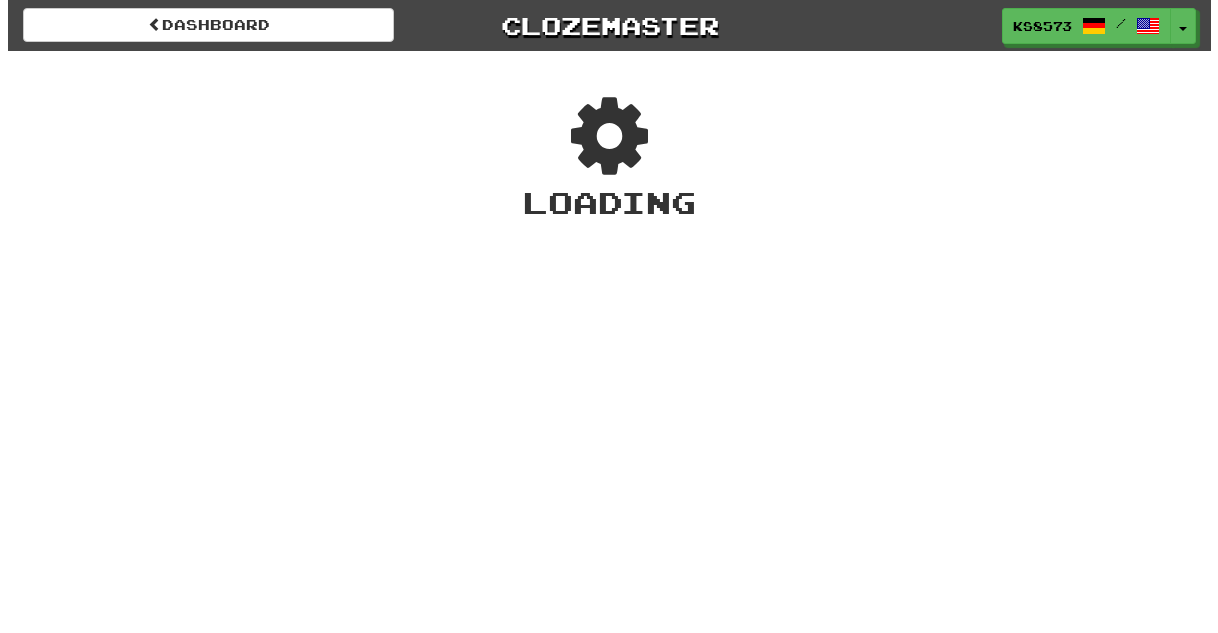 scroll, scrollTop: 0, scrollLeft: 0, axis: both 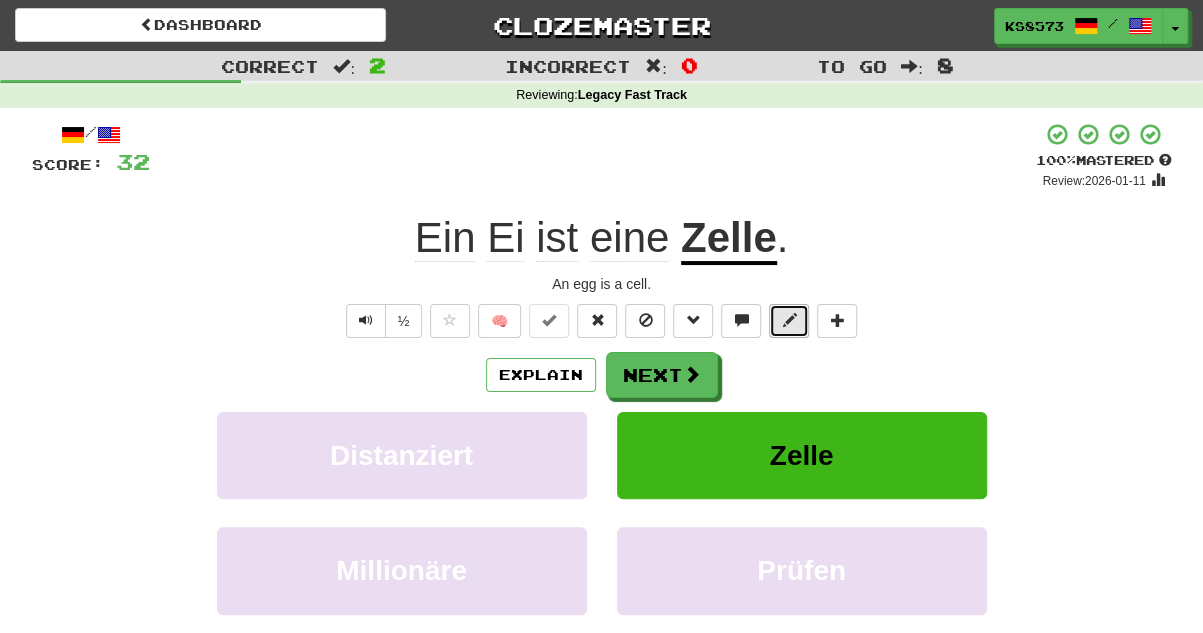 click at bounding box center [789, 321] 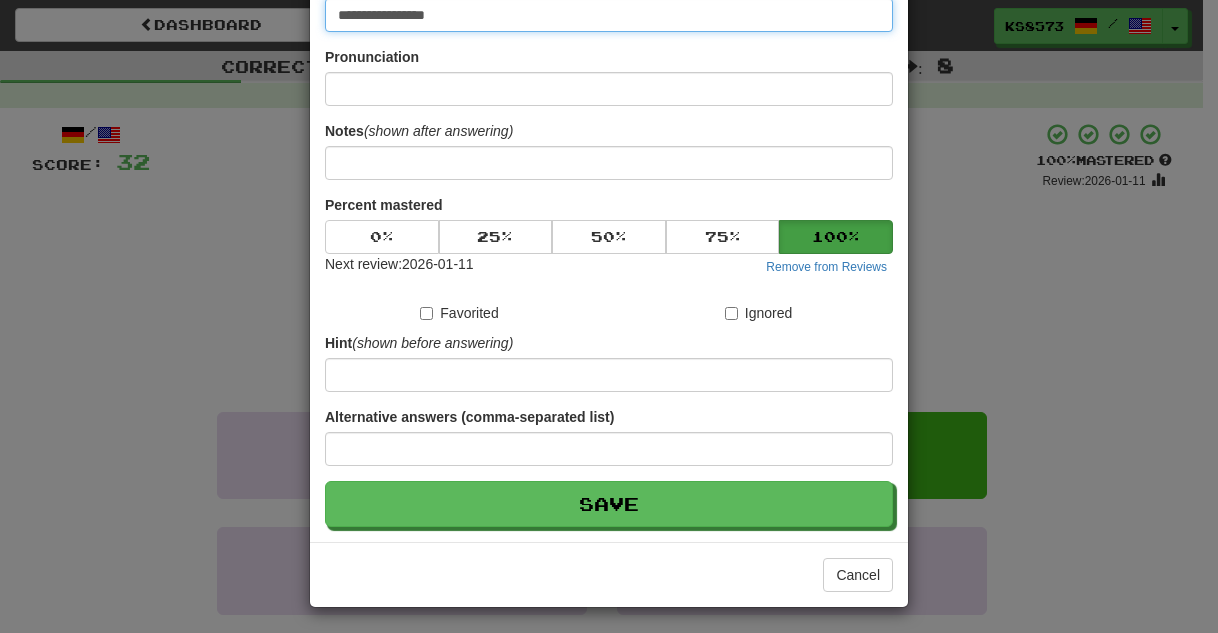 scroll, scrollTop: 0, scrollLeft: 0, axis: both 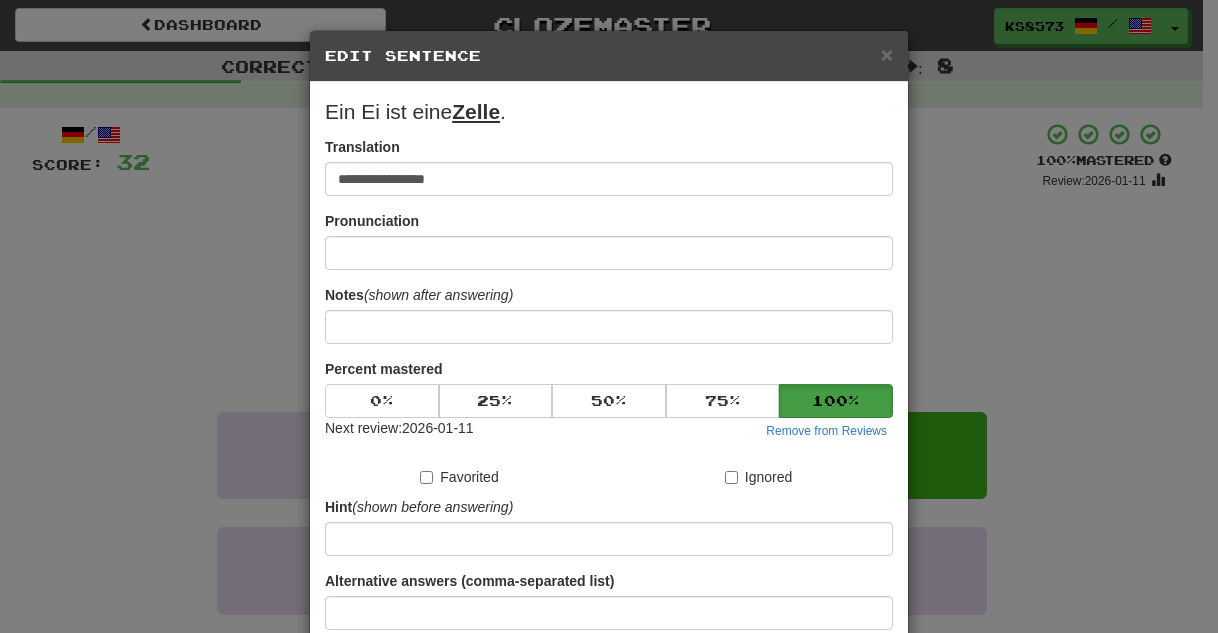 click on "**********" at bounding box center (609, 316) 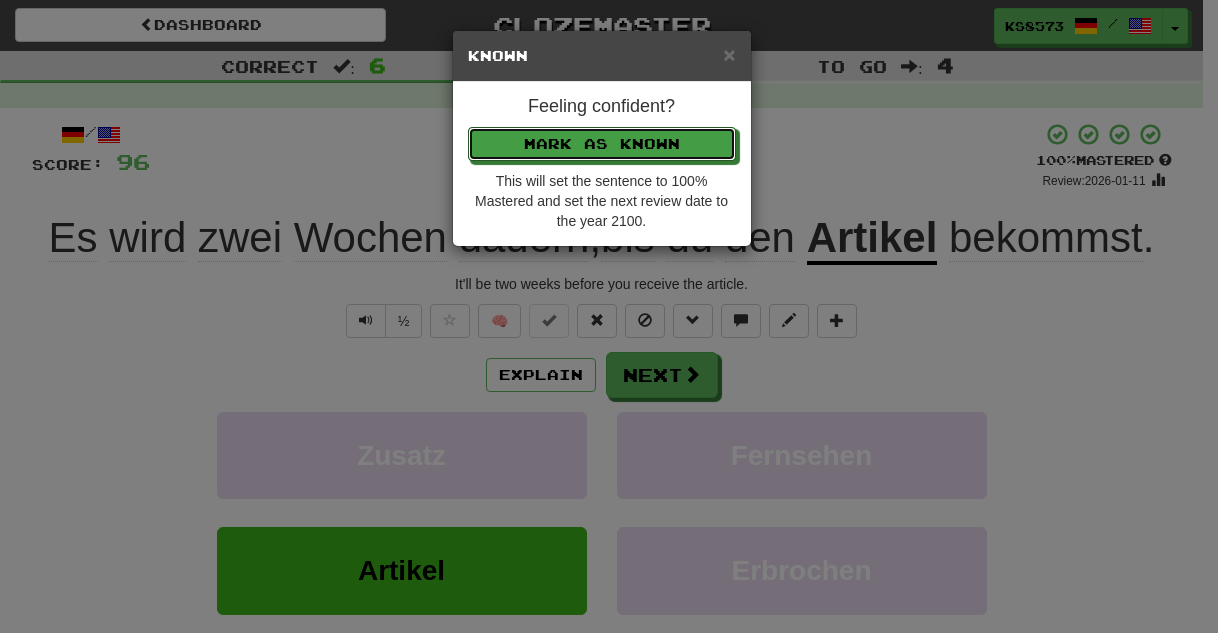 type 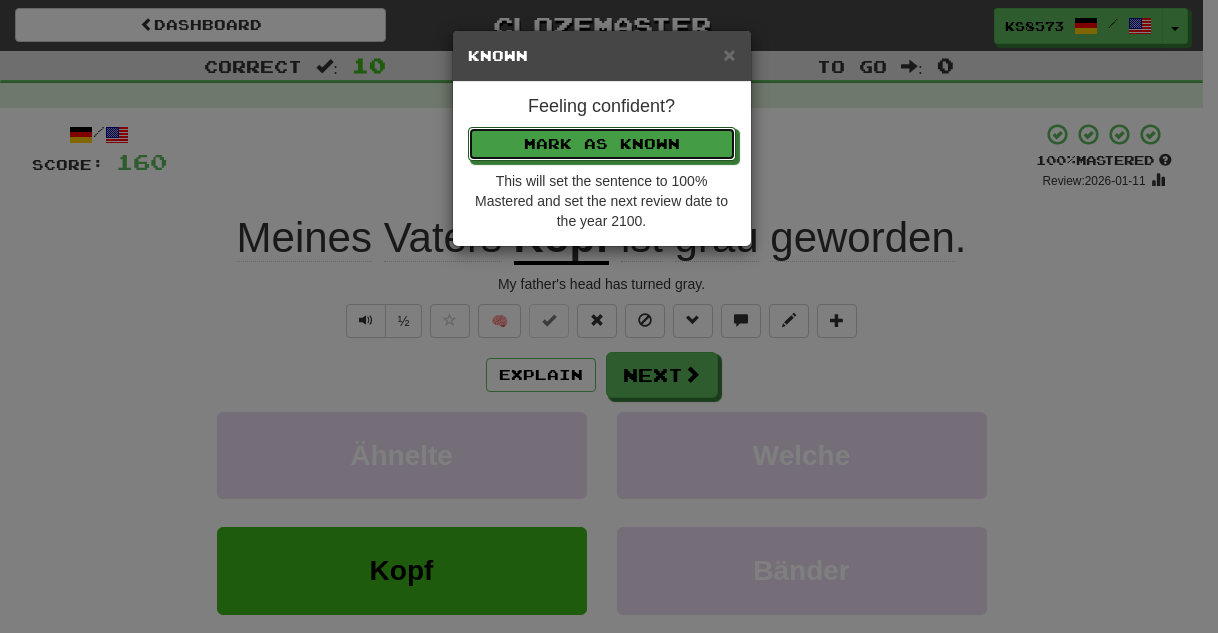 click on "Mark as Known" at bounding box center (602, 144) 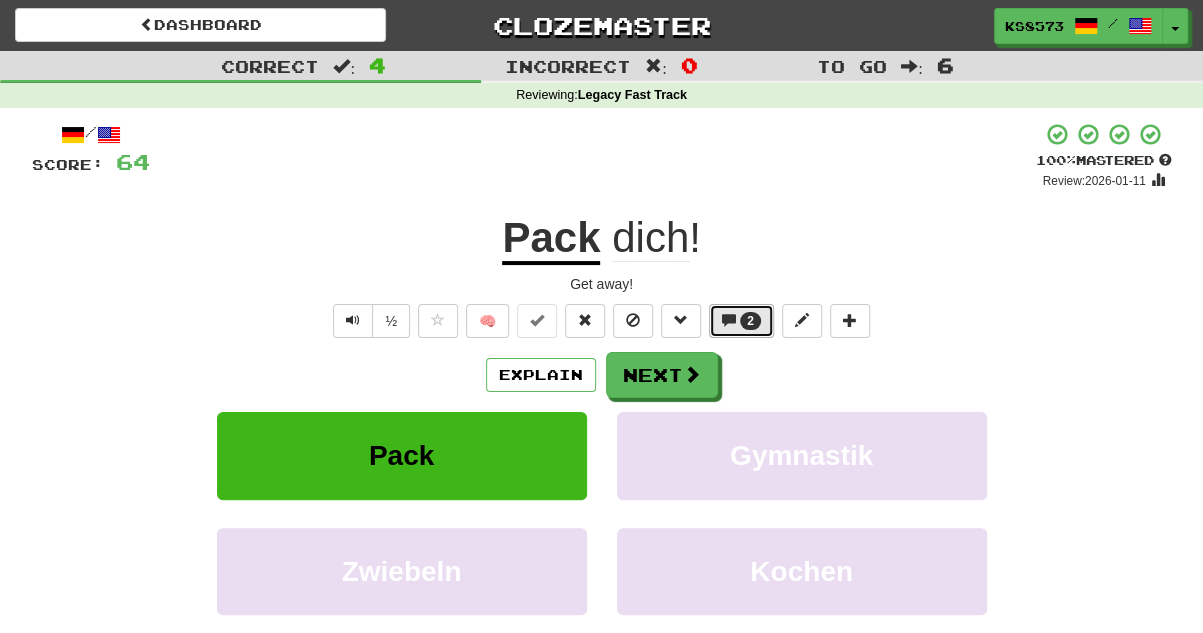 click at bounding box center (729, 320) 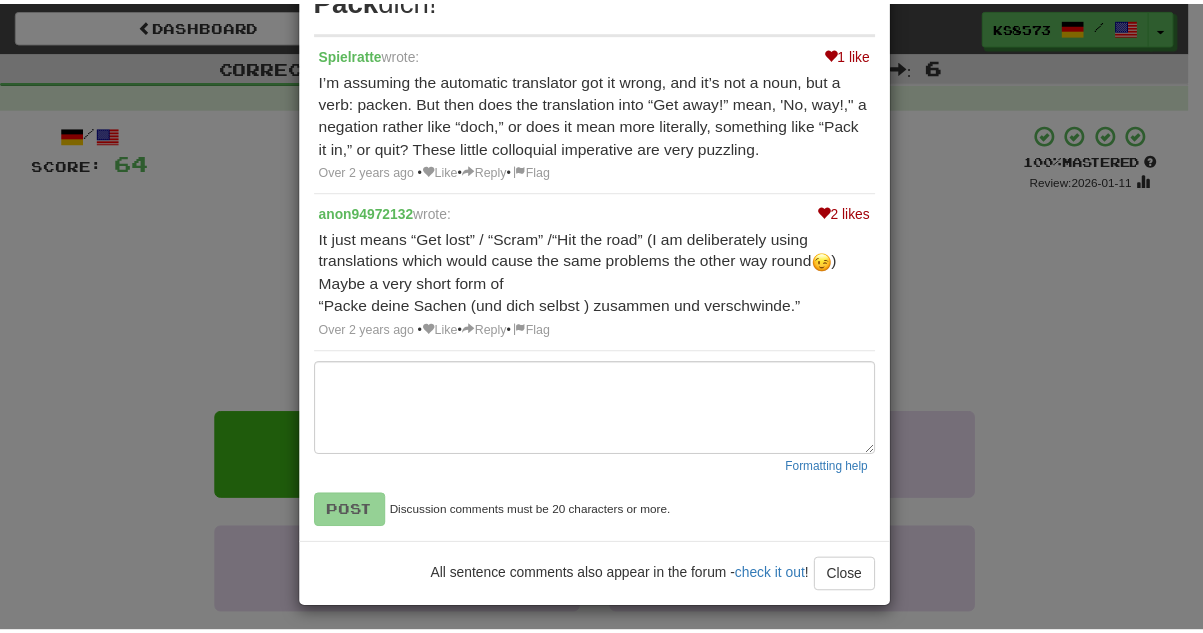 scroll, scrollTop: 118, scrollLeft: 0, axis: vertical 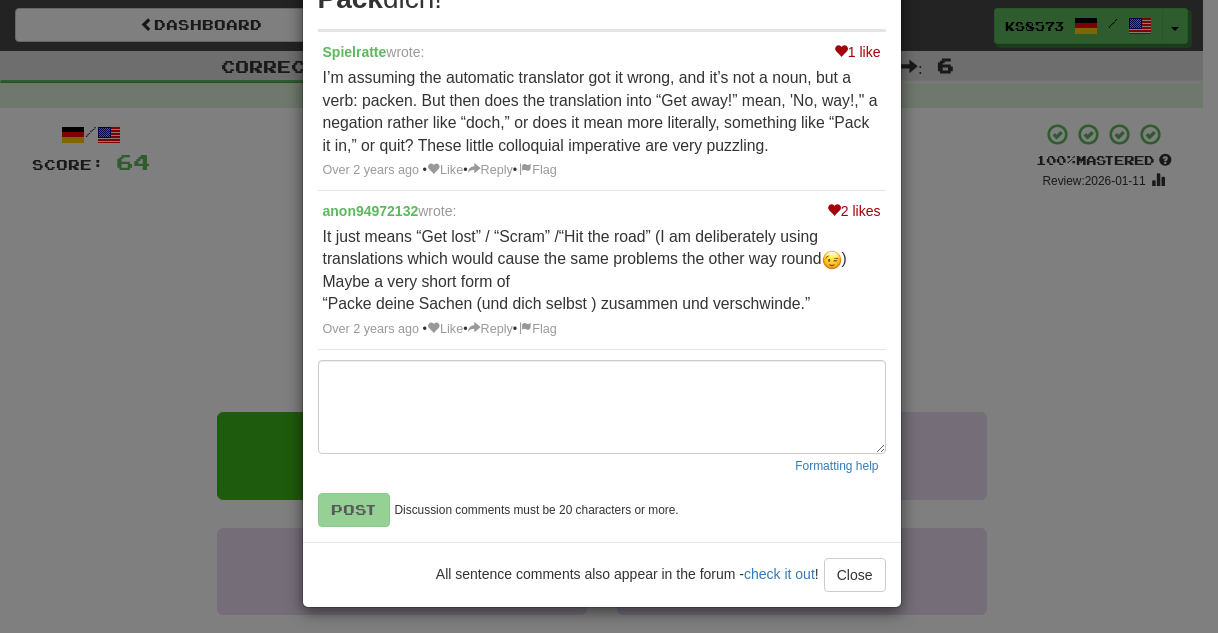 click on "× Discussion View in the forum  Pack  dich!
1
like
Spielratte
wrote:
I’m assuming the automatic translator got it wrong, and it’s not a noun, but a verb: packen. But then does the translation into “Get away!” mean, 'No, way!," a negation rather like “doch,” or does it mean more literally, something like “Pack it in,” or quit? These little colloquial imperative are very puzzling.
Over 2 years ago
•
Like
•
Reply
•
Flag
2
likes
anon94972132
wrote:
It just means “Get lost” / “Scram” /“Hit the road” (I am deliberately using translations which would cause the same problems the other way round  )
Maybe a very short form of
“Packe deine Sachen (und dich selbst ) zusammen und verschwinde.”
Over 2 years ago
•
Like
•
Reply
•
Flag
Formatting help Post Discussion comments must be 20 characters or more. All sentence comments also appear in the forum -  check it out ! Close Loading" at bounding box center (609, 316) 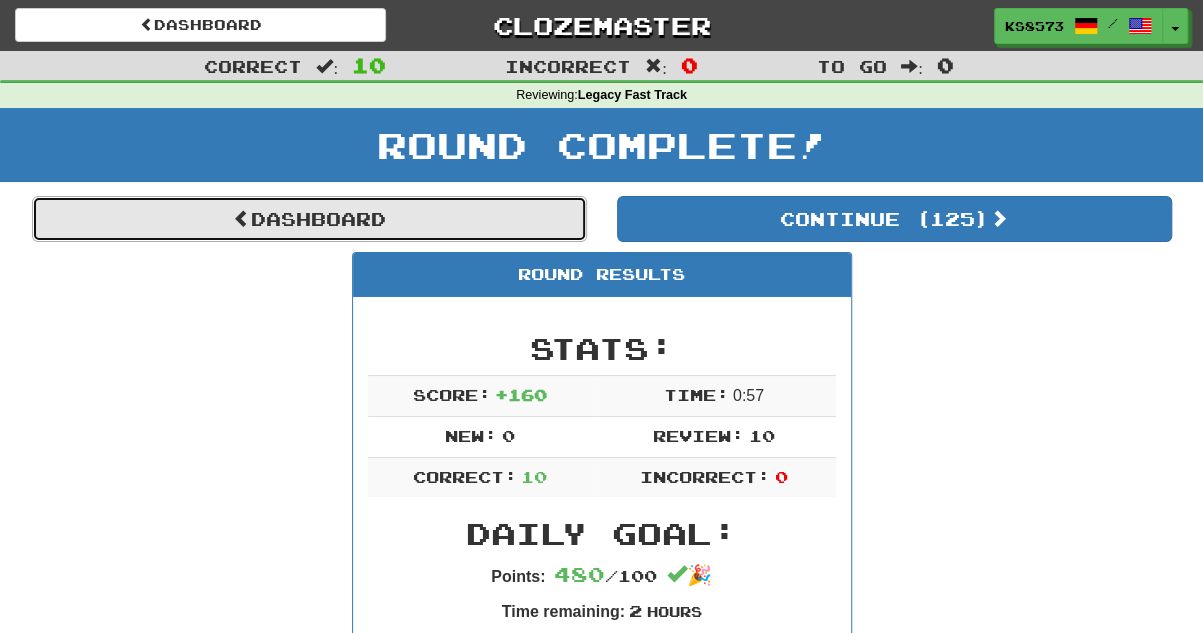 click on "Dashboard" at bounding box center (309, 219) 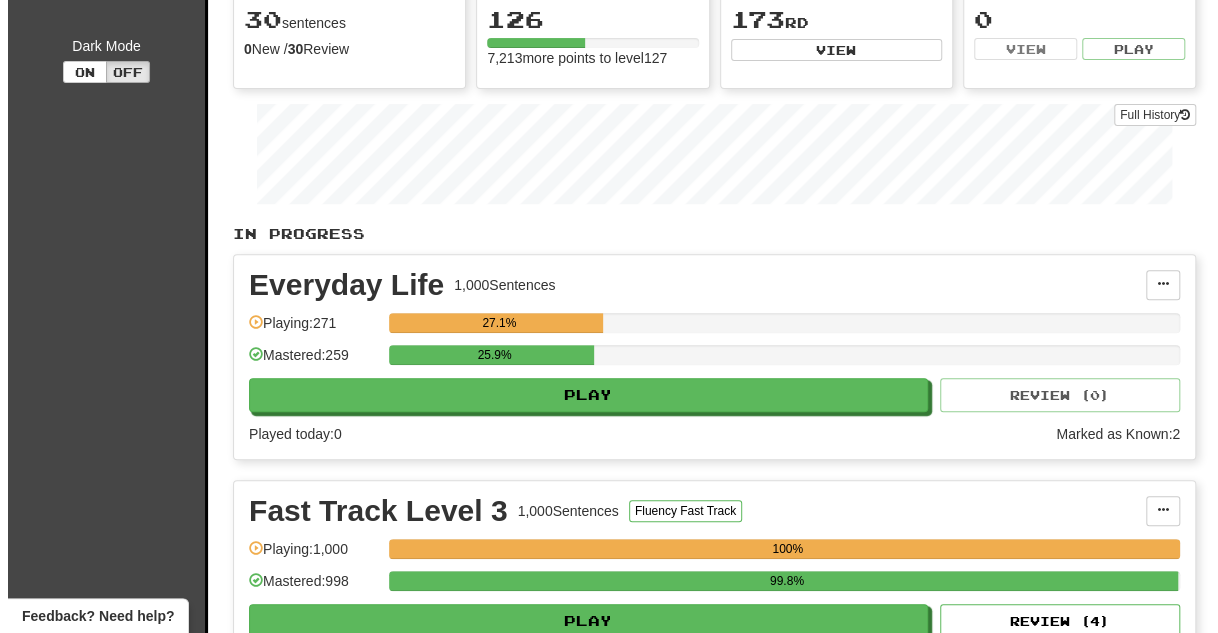 scroll, scrollTop: 0, scrollLeft: 0, axis: both 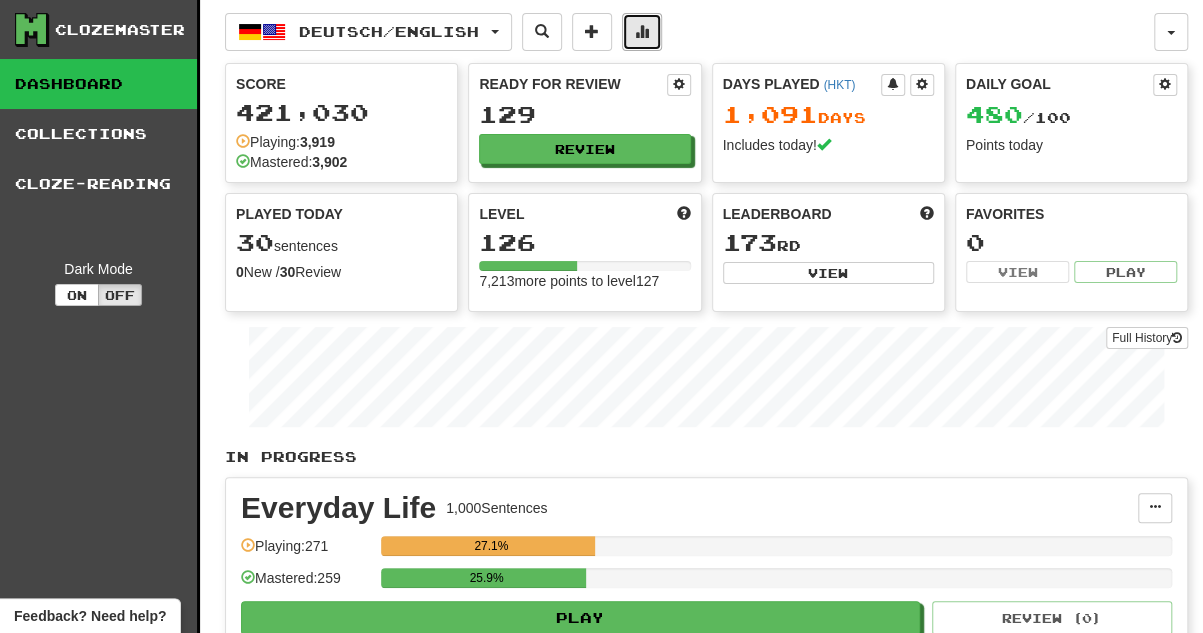 click at bounding box center [642, 32] 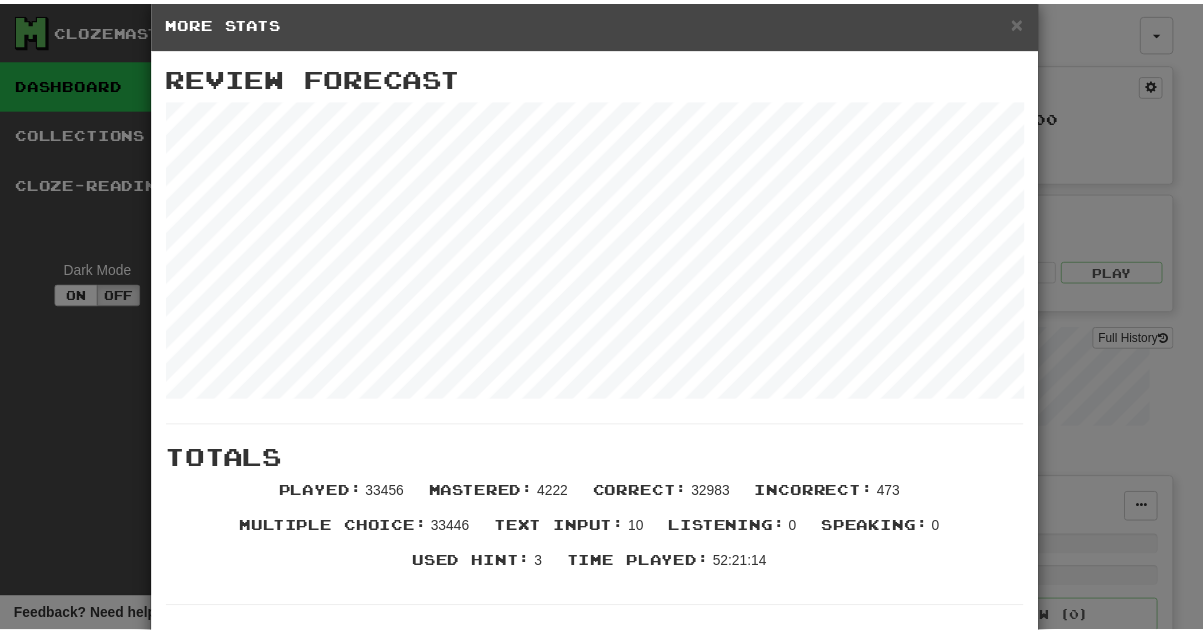 scroll, scrollTop: 0, scrollLeft: 0, axis: both 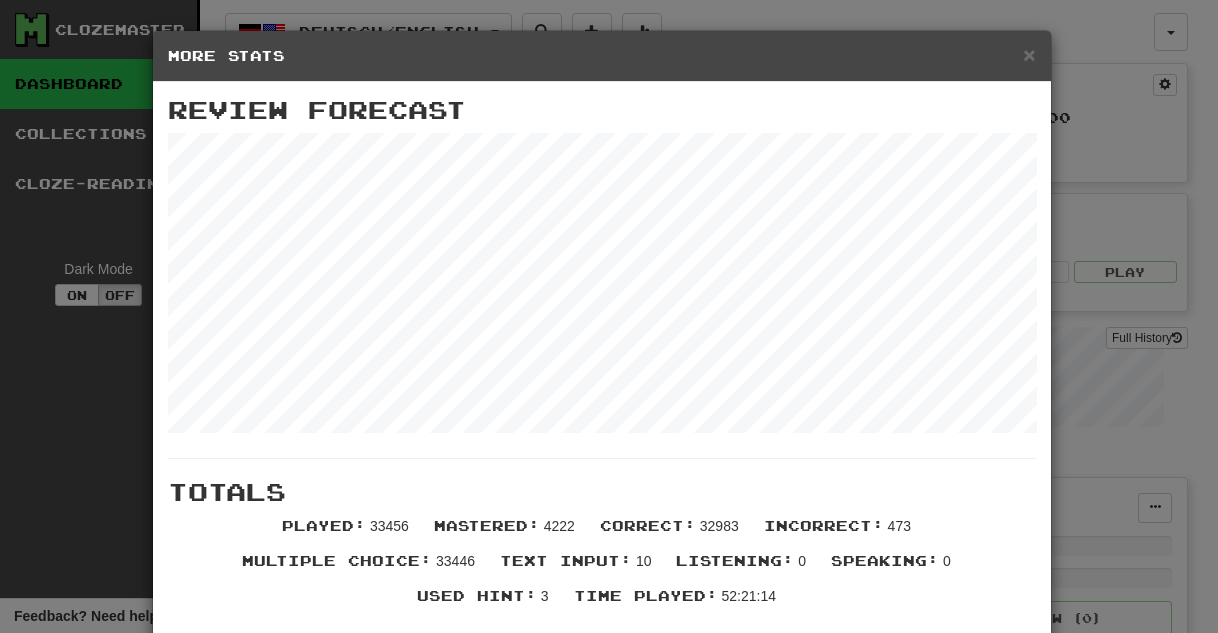 click on "More Stats" at bounding box center [602, 56] 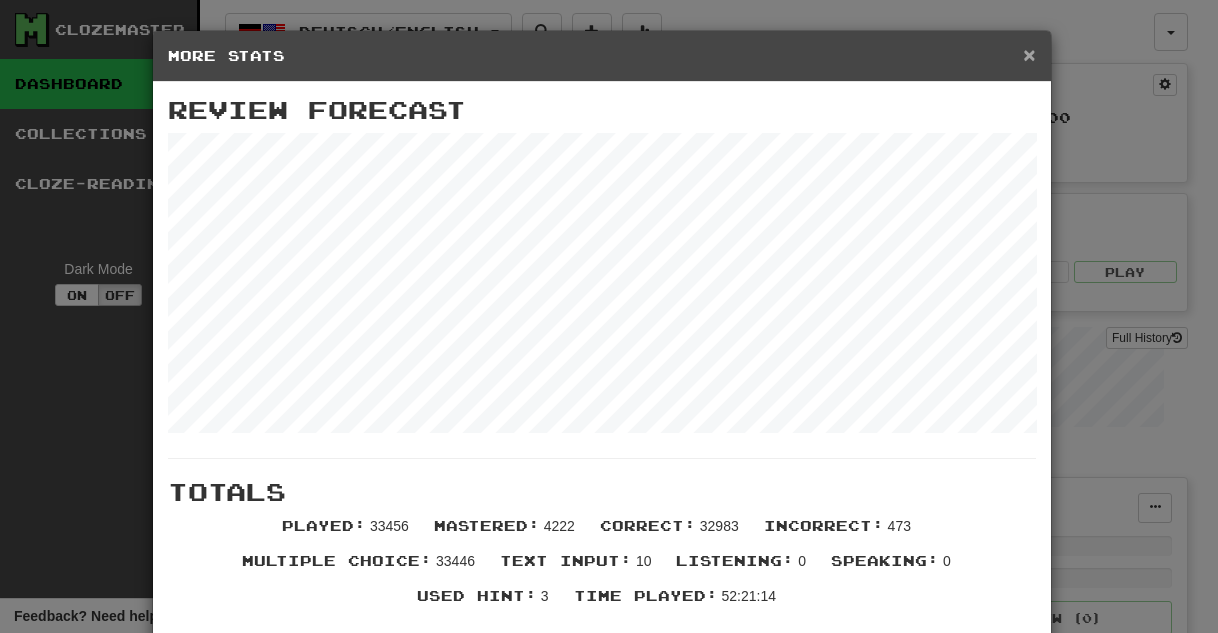 click on "× More Stats" at bounding box center [602, 56] 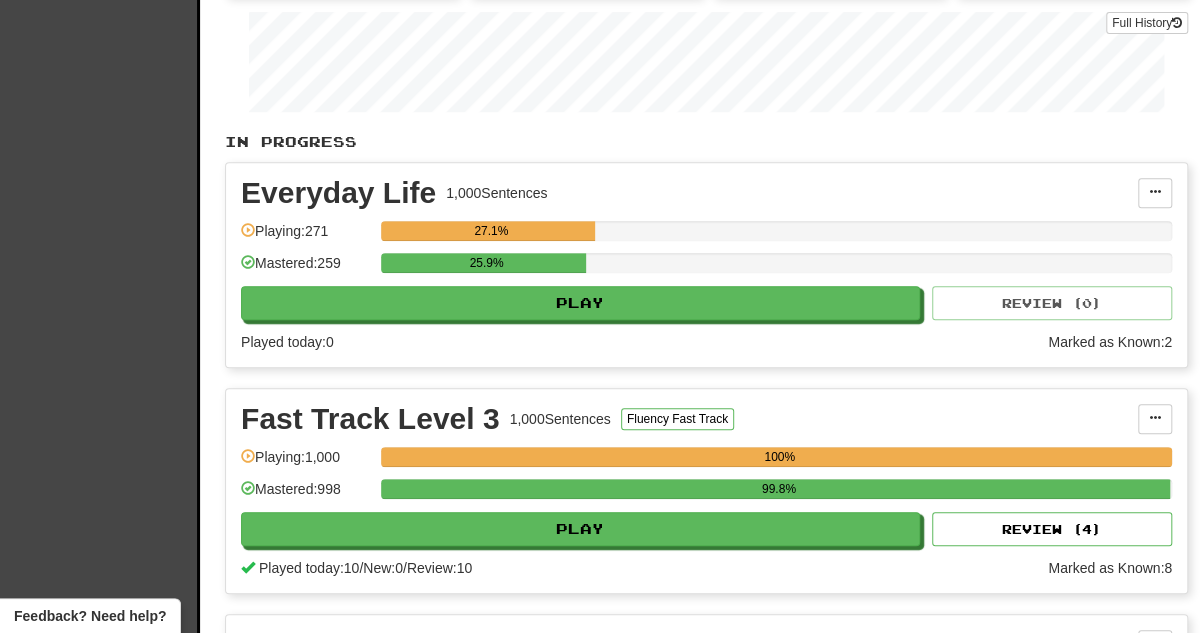scroll, scrollTop: 0, scrollLeft: 0, axis: both 